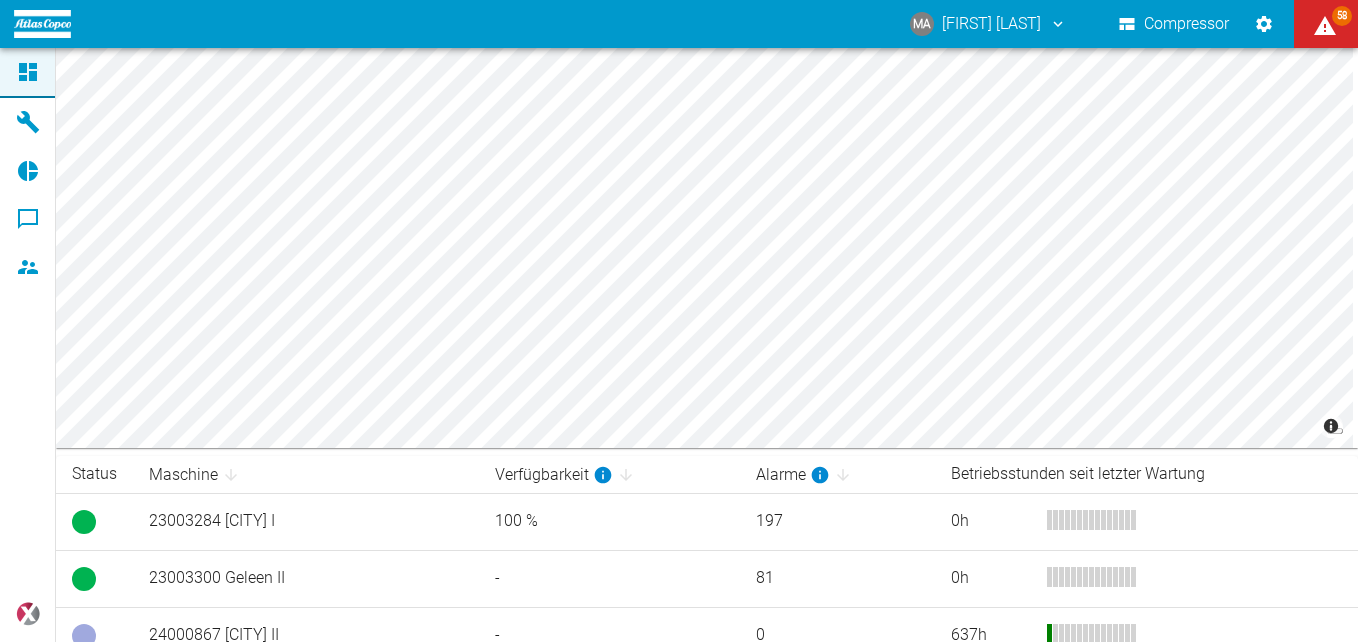 scroll, scrollTop: 0, scrollLeft: 0, axis: both 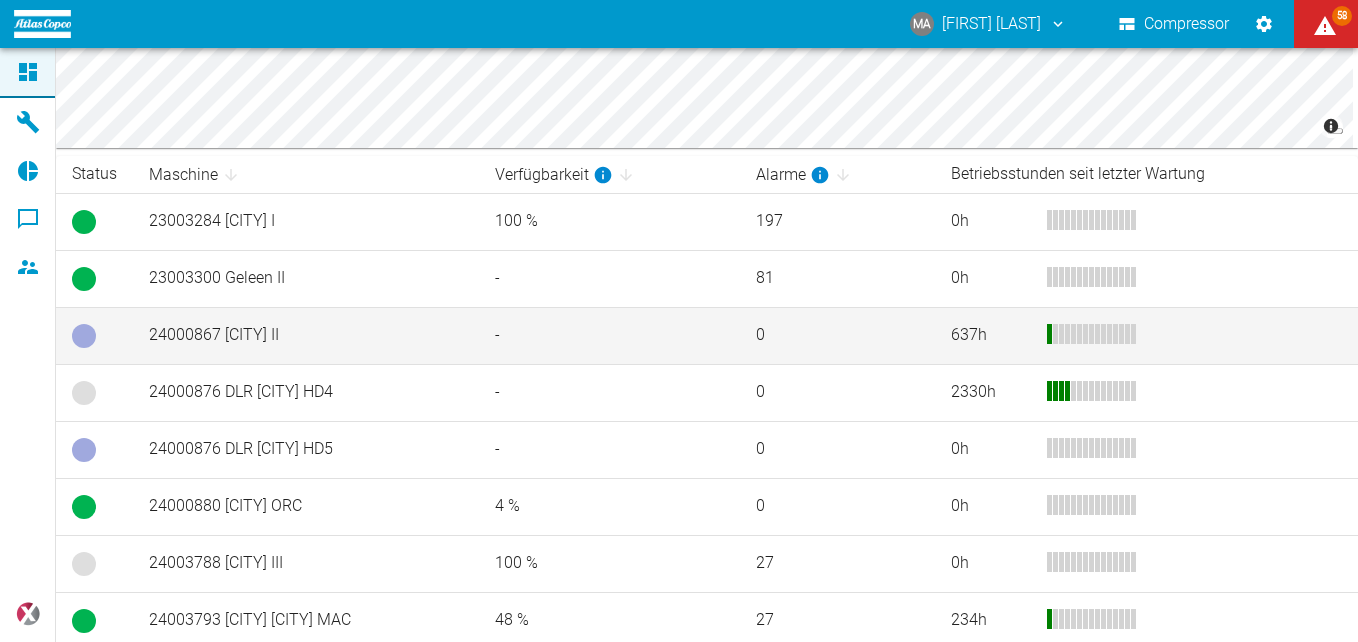 click on "24000867 [CITY] II" at bounding box center [306, 221] 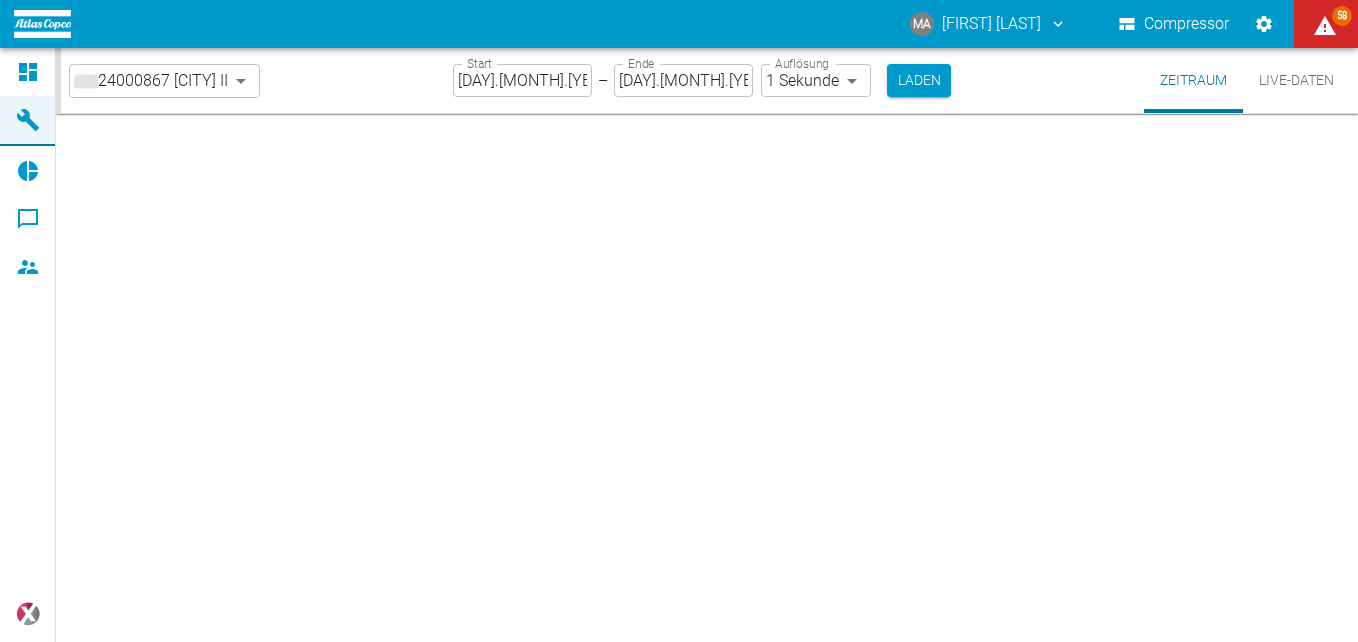 scroll, scrollTop: 0, scrollLeft: 0, axis: both 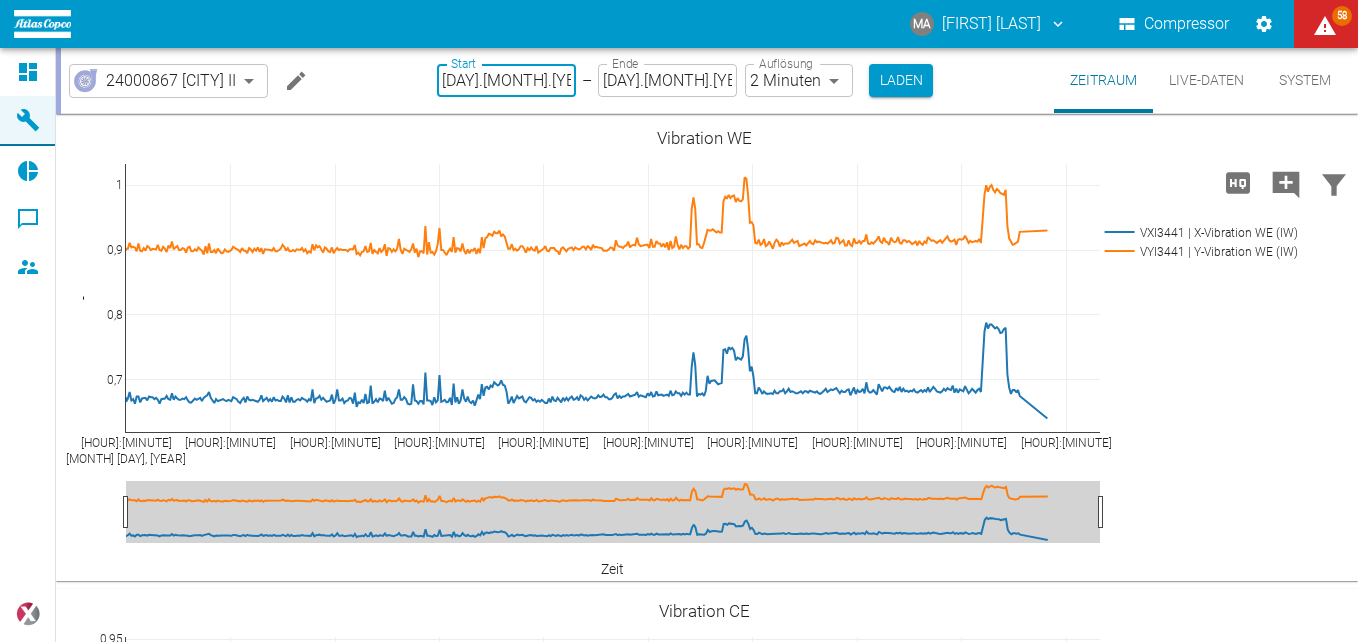 click on "[DAY].[MONTH].[YEAR]" at bounding box center [506, 80] 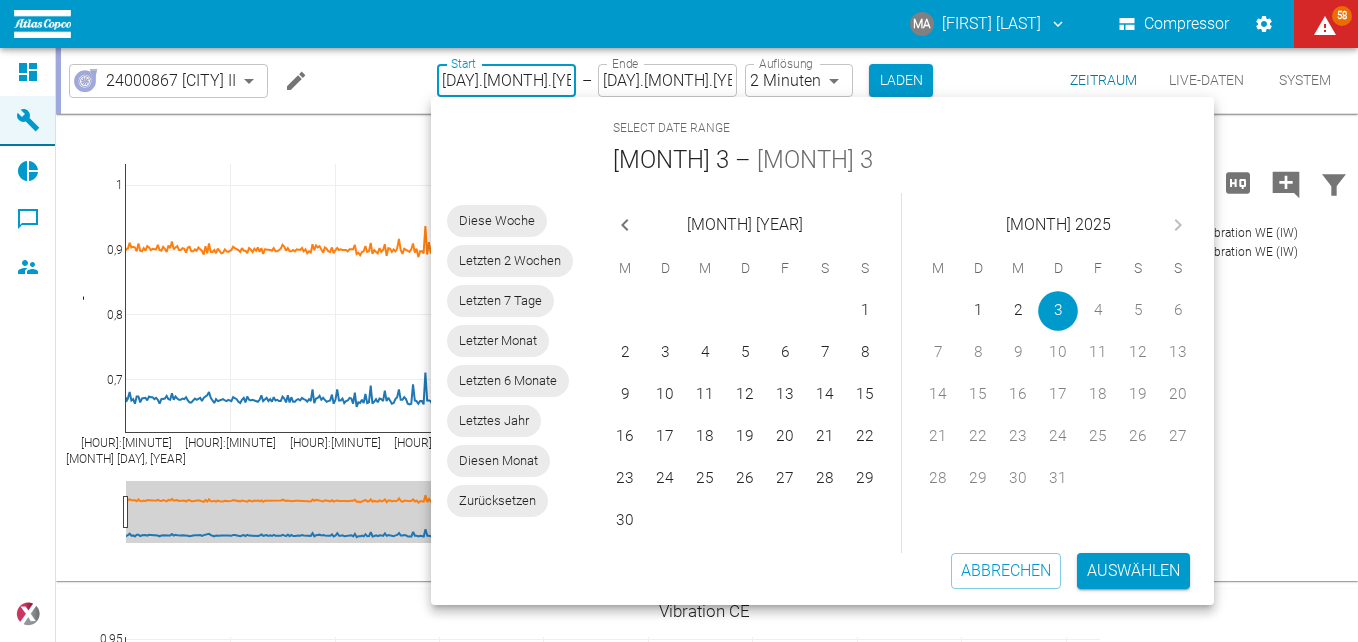click at bounding box center (625, 225) 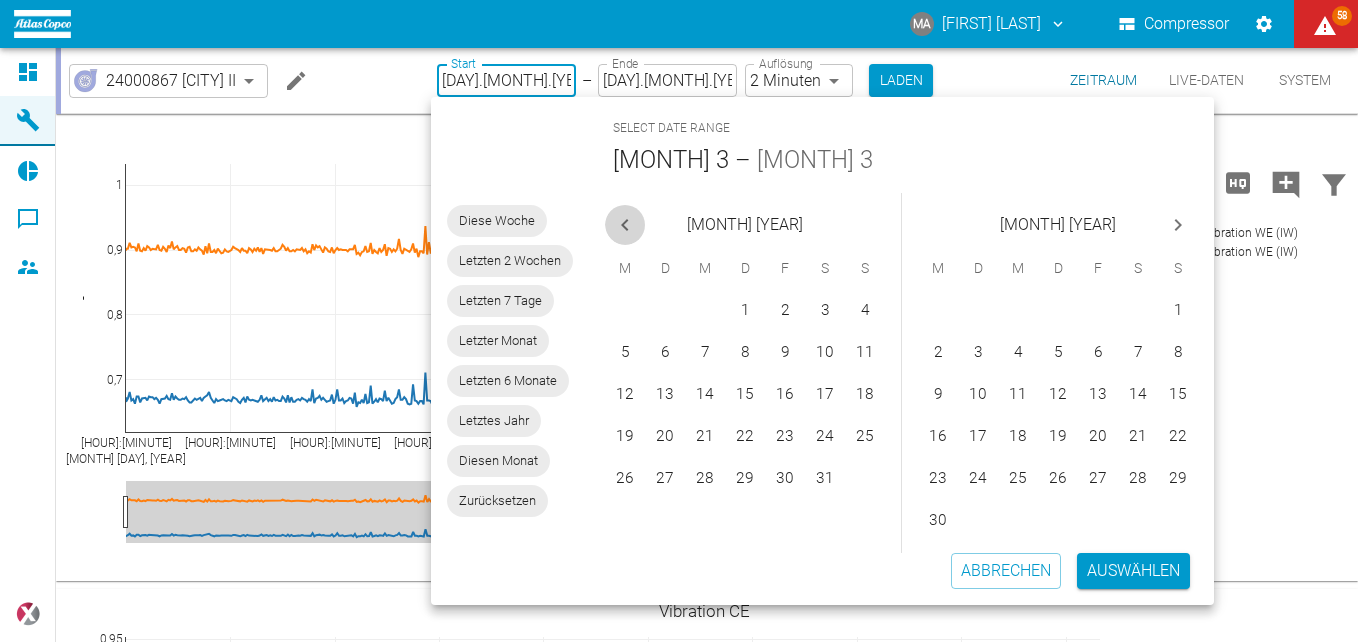 click at bounding box center [625, 225] 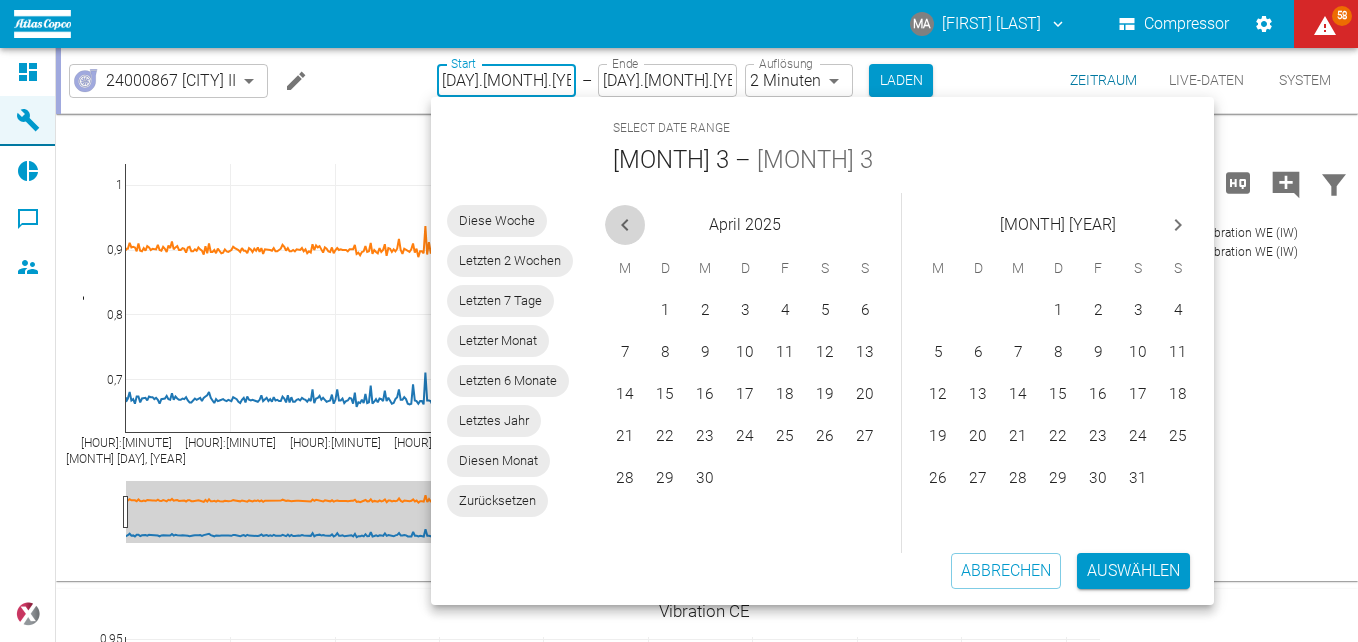 click at bounding box center (625, 225) 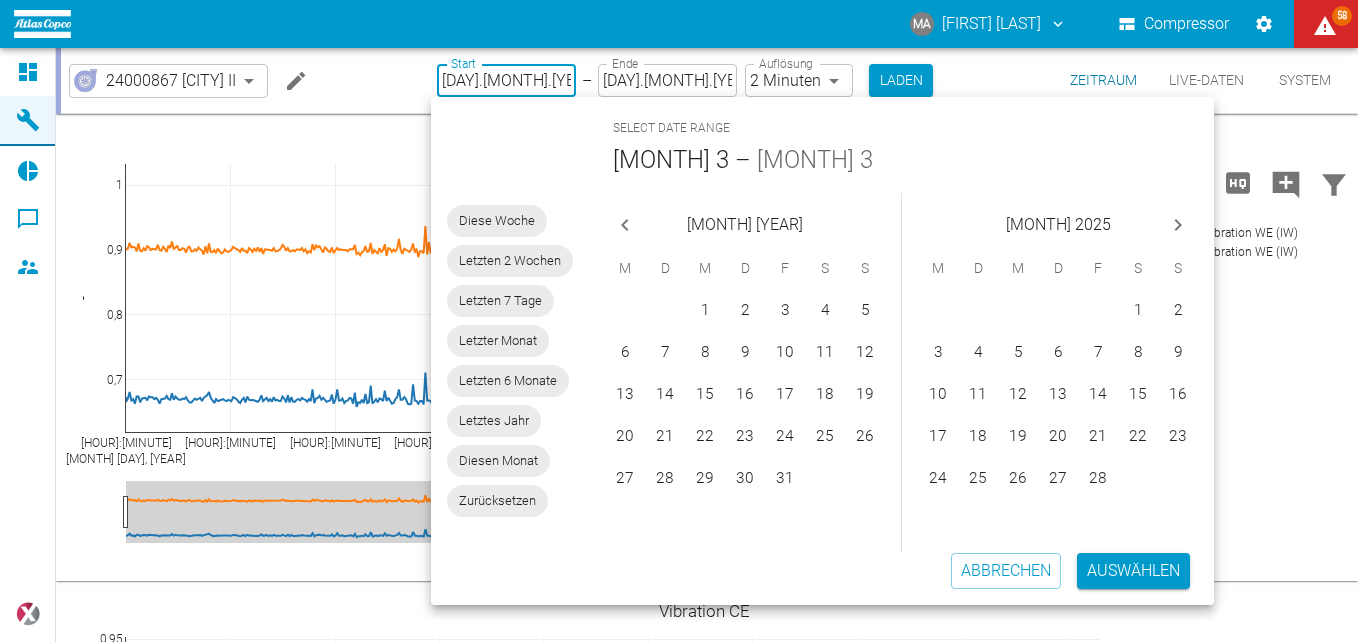 click at bounding box center [625, 225] 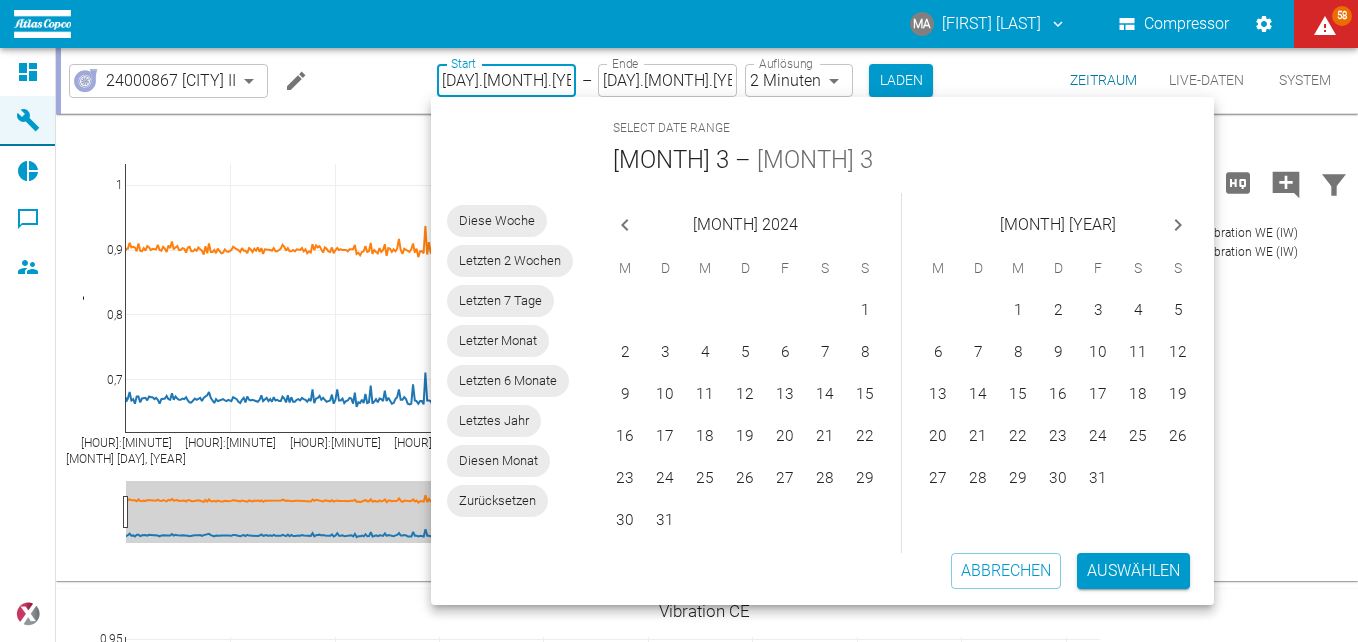 click at bounding box center (625, 225) 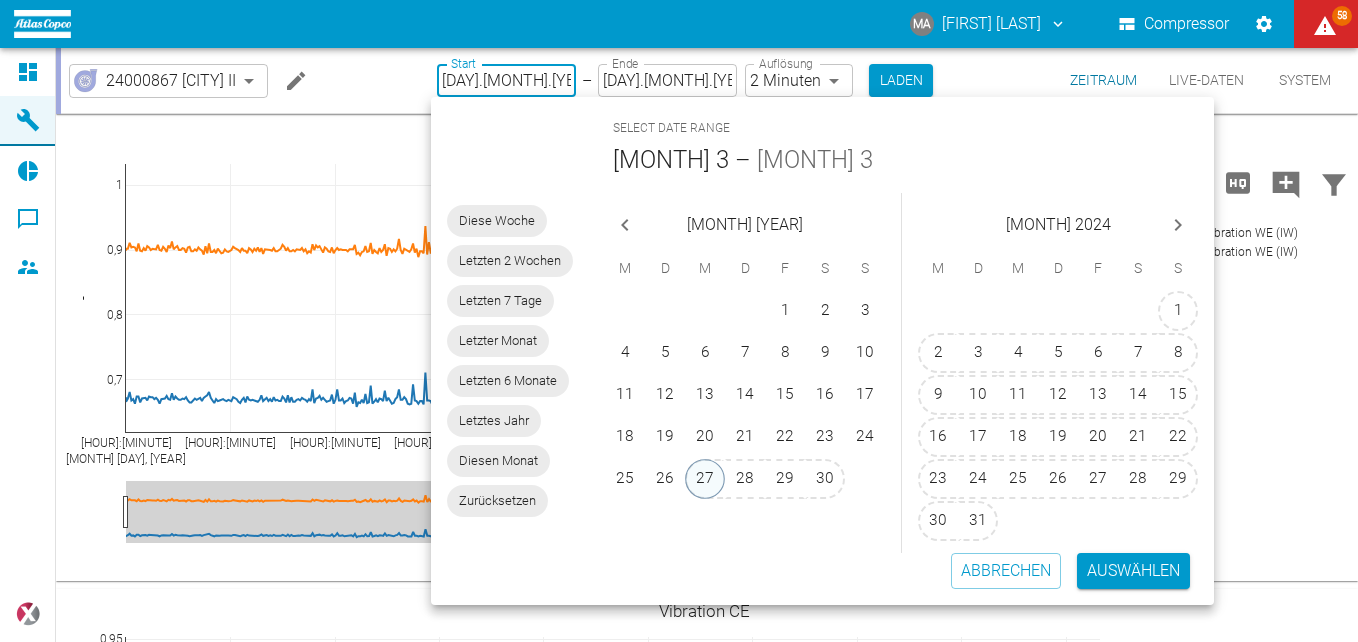 click on "27" at bounding box center [705, 479] 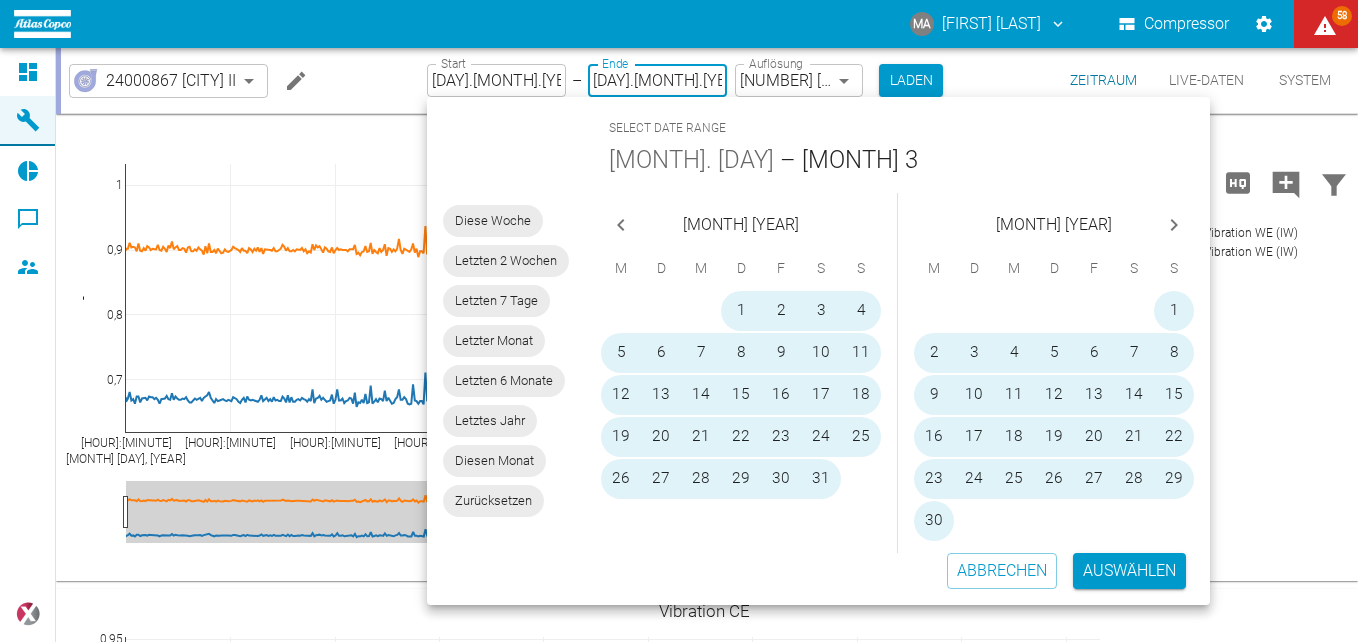 click at bounding box center [621, 225] 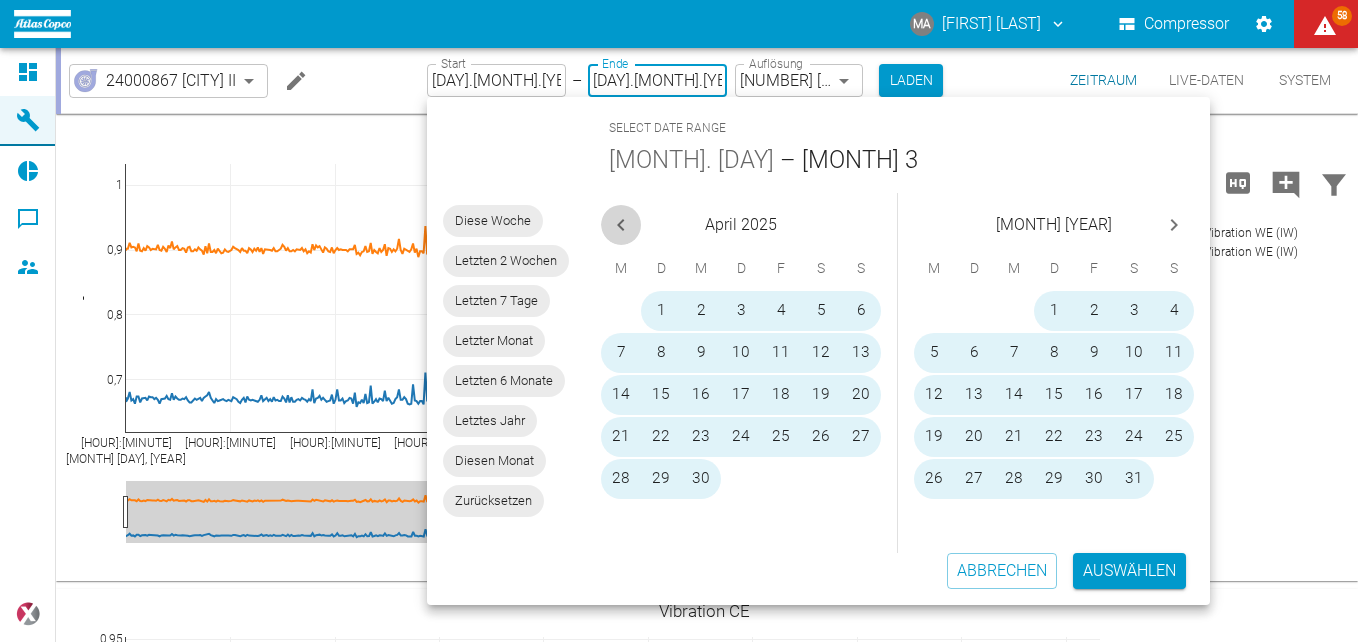 click at bounding box center [621, 225] 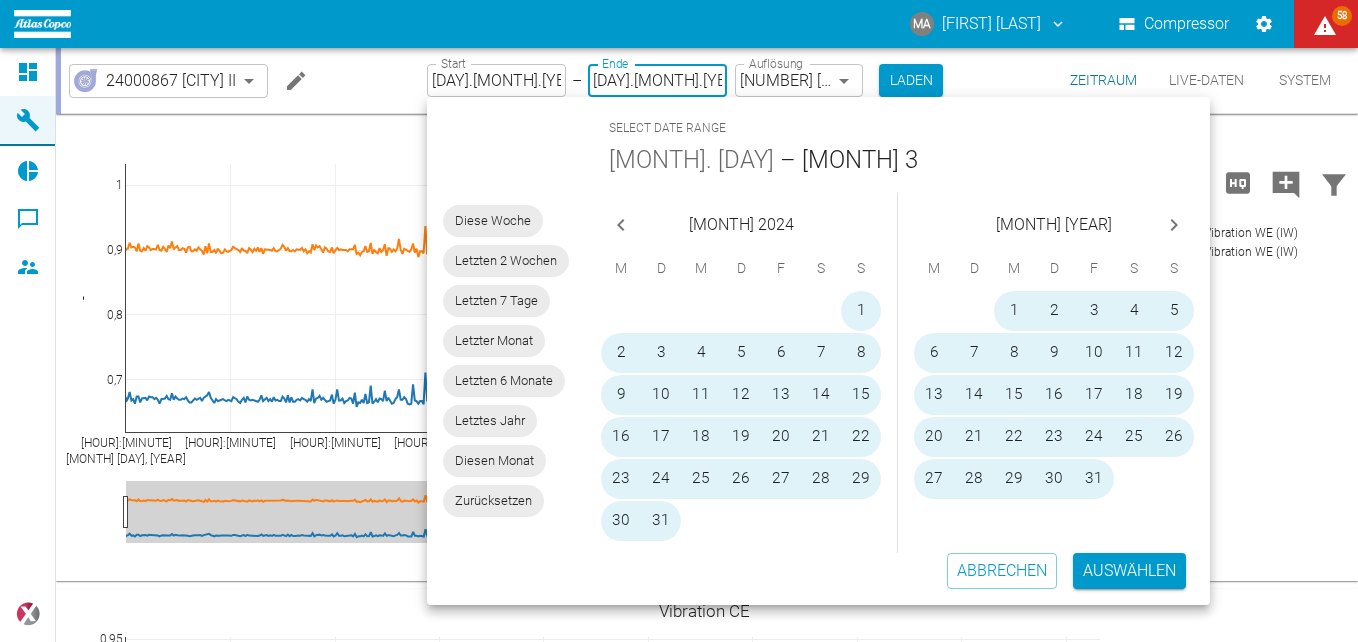 click at bounding box center [1174, 225] 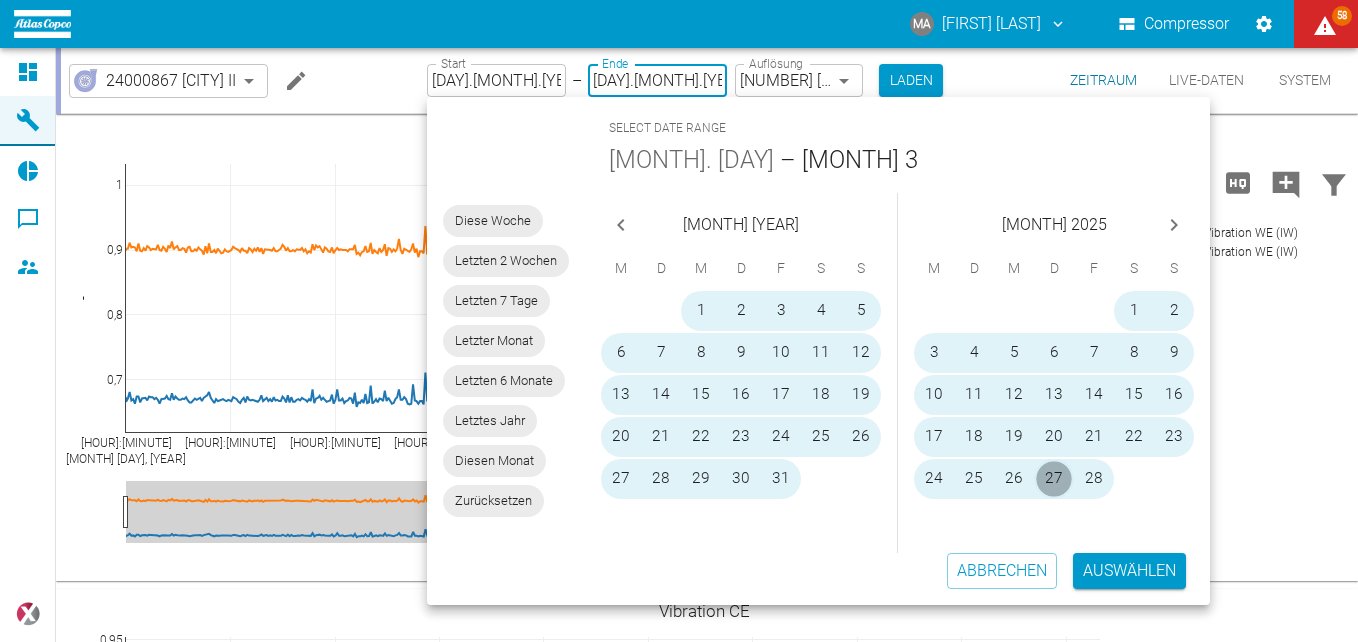 click on "27" at bounding box center (741, 311) 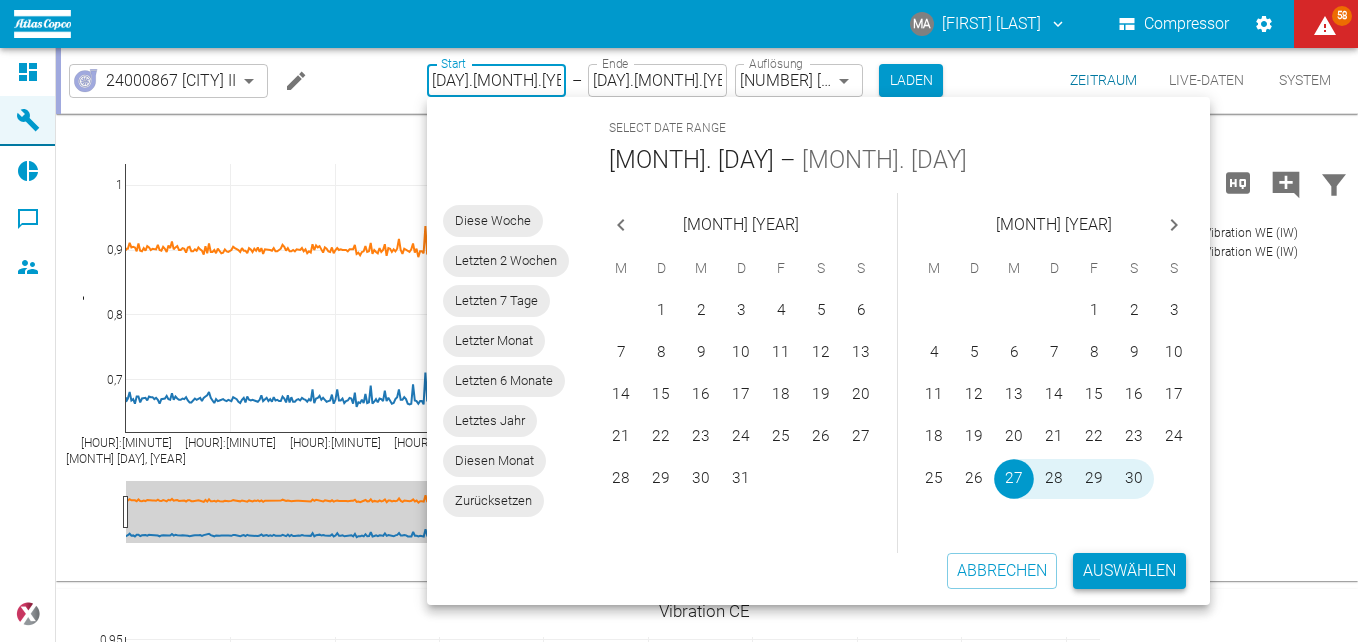 click on "Auswählen" at bounding box center [1129, 571] 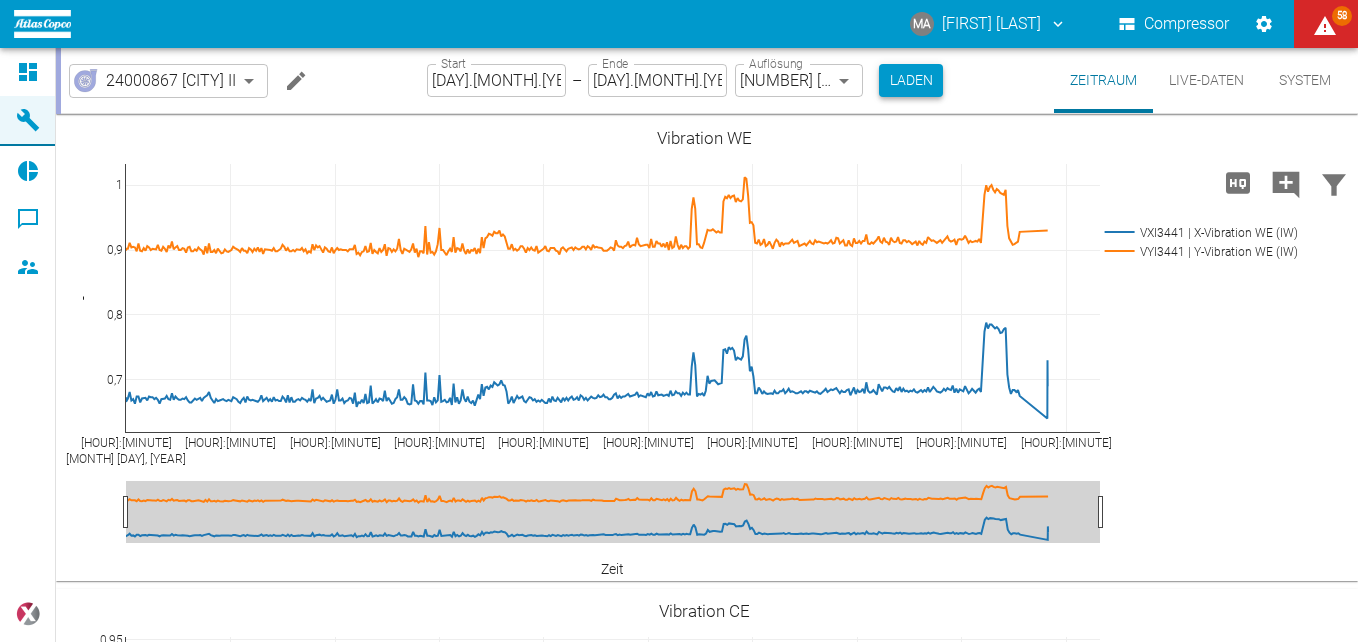 click on "Laden" at bounding box center [911, 80] 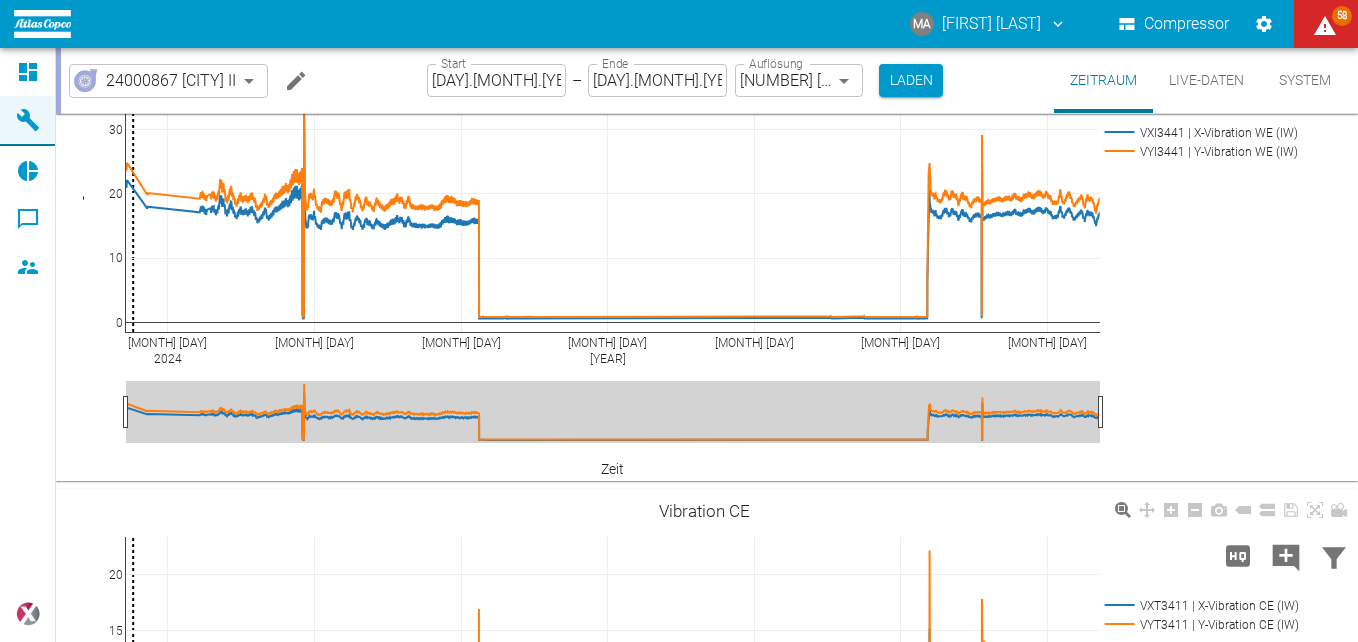 scroll, scrollTop: 0, scrollLeft: 0, axis: both 